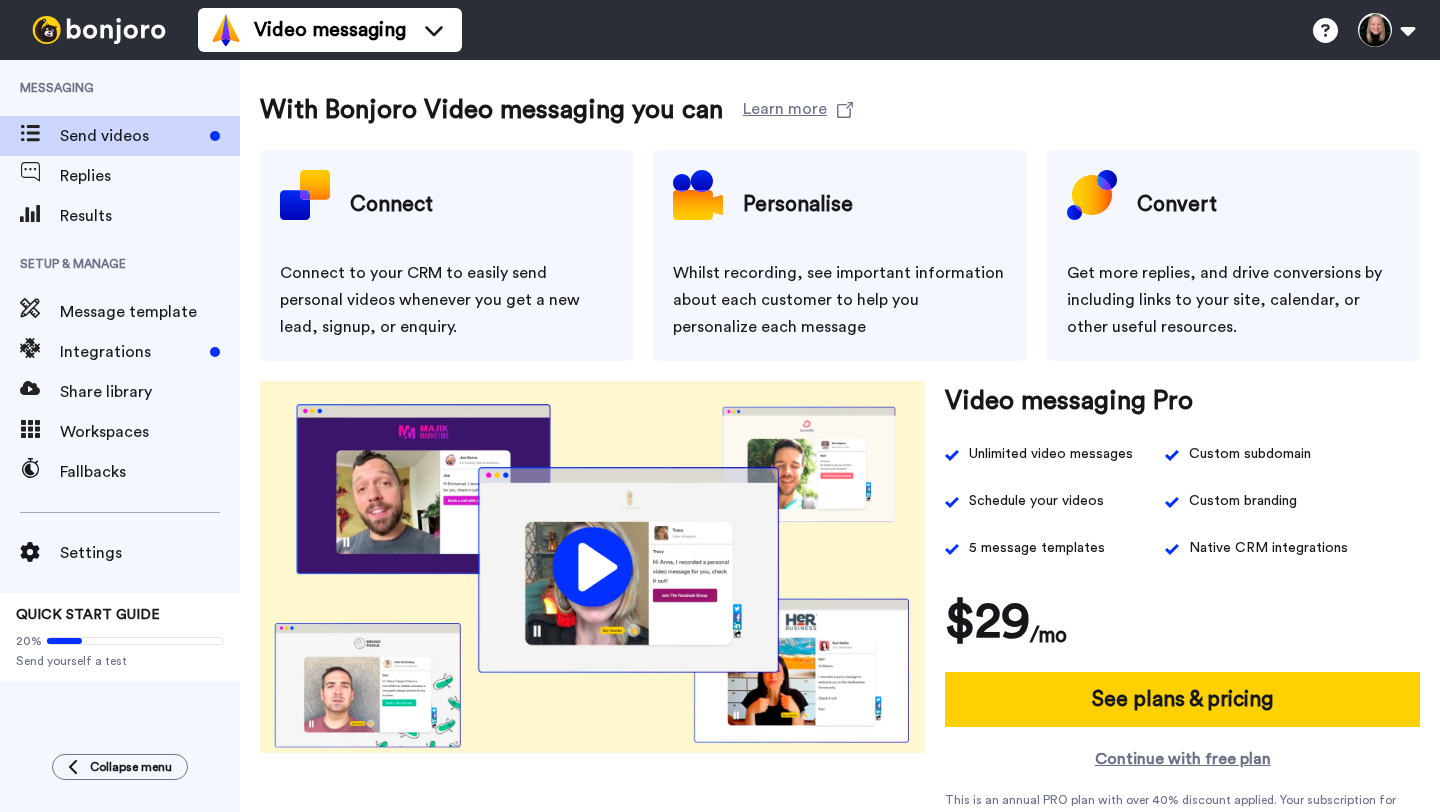 scroll, scrollTop: 0, scrollLeft: 0, axis: both 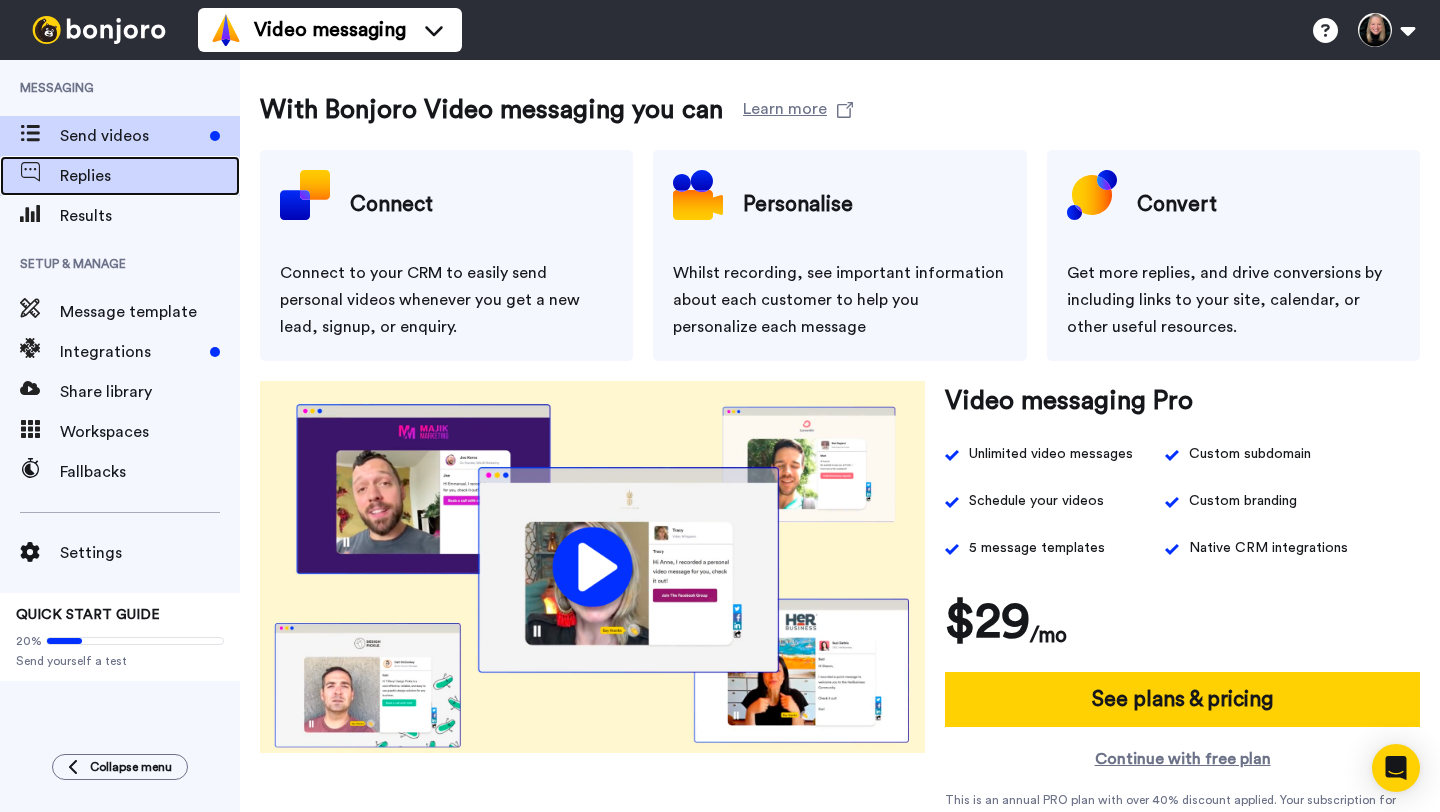 click on "Replies" at bounding box center [150, 176] 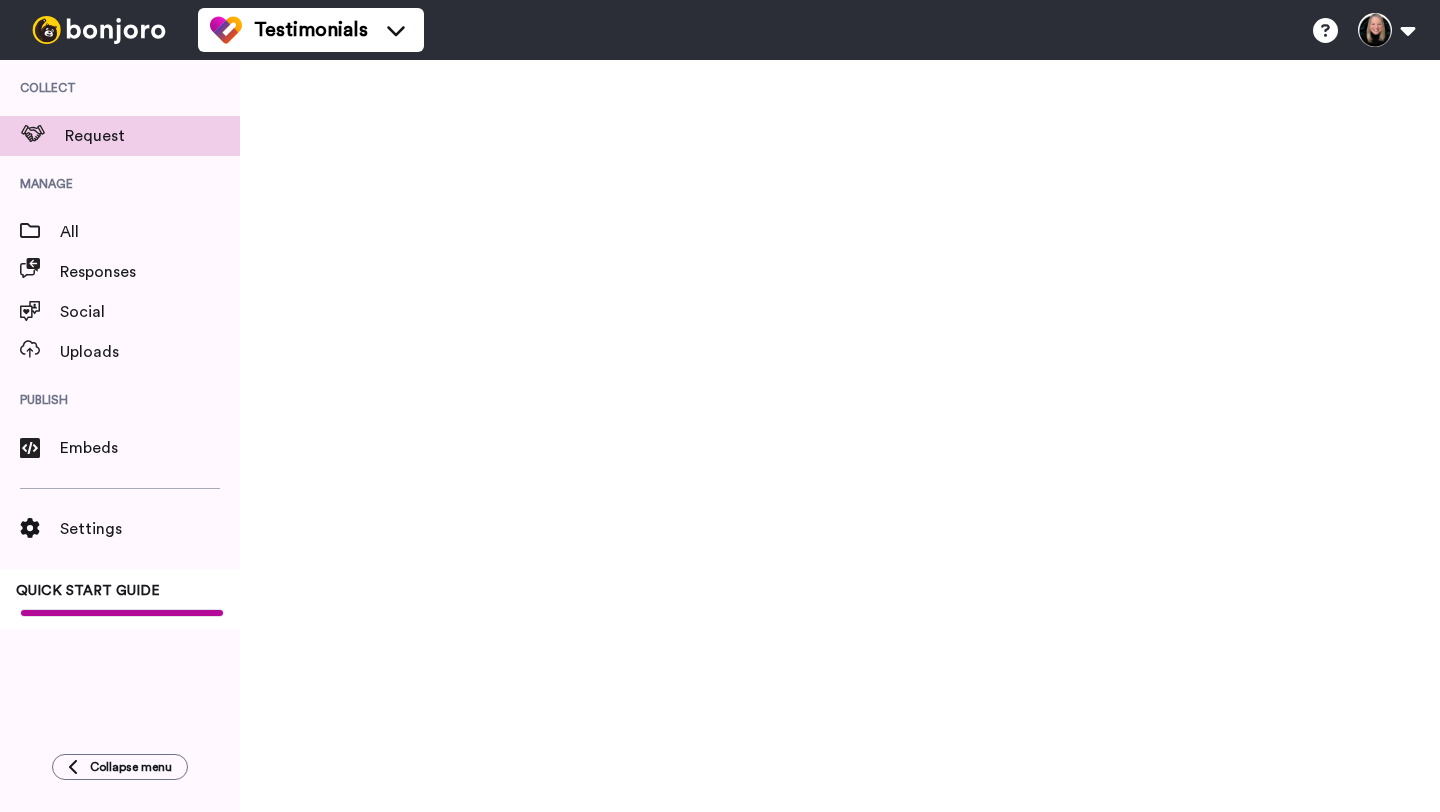 scroll, scrollTop: 0, scrollLeft: 0, axis: both 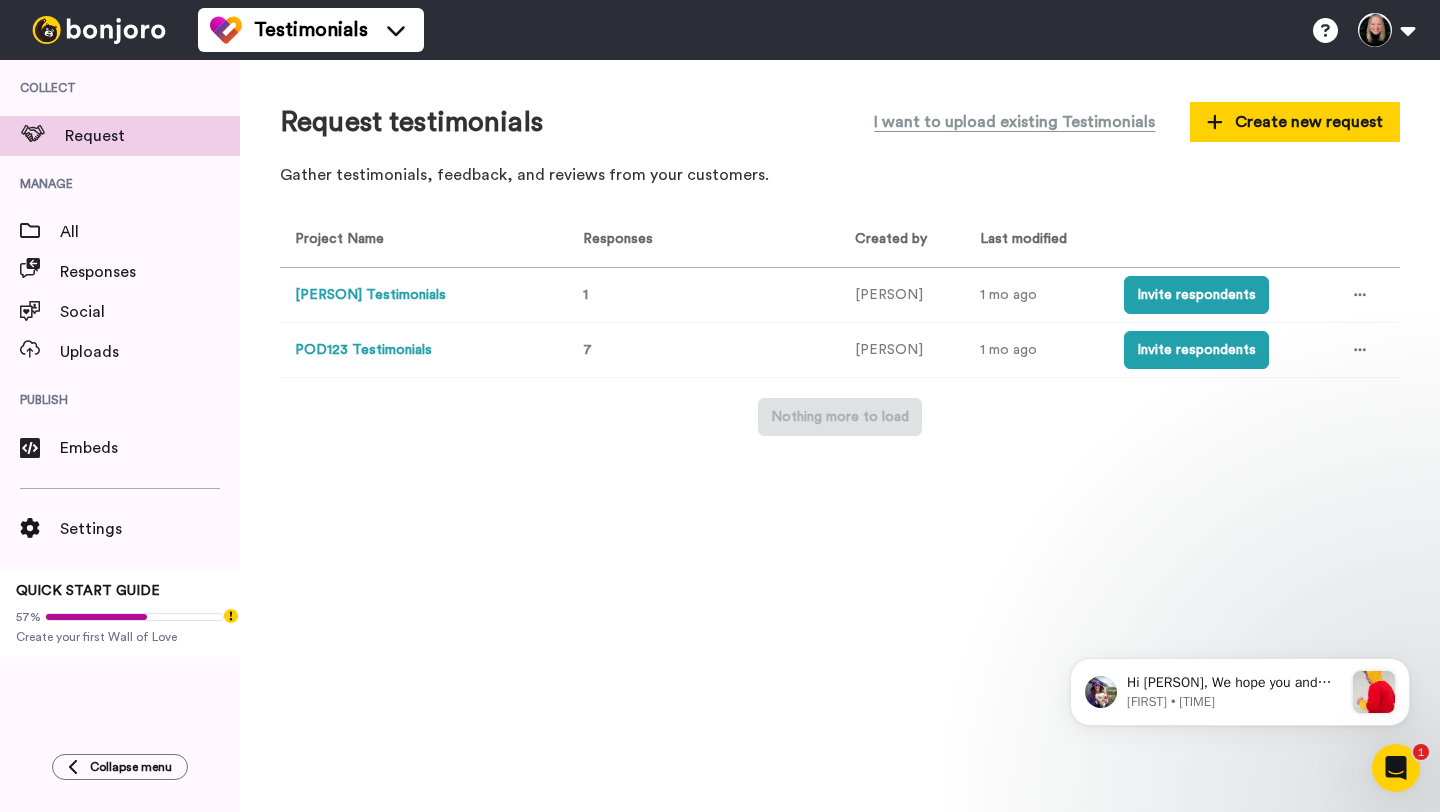 click on "POD123 Testimonials" at bounding box center (363, 350) 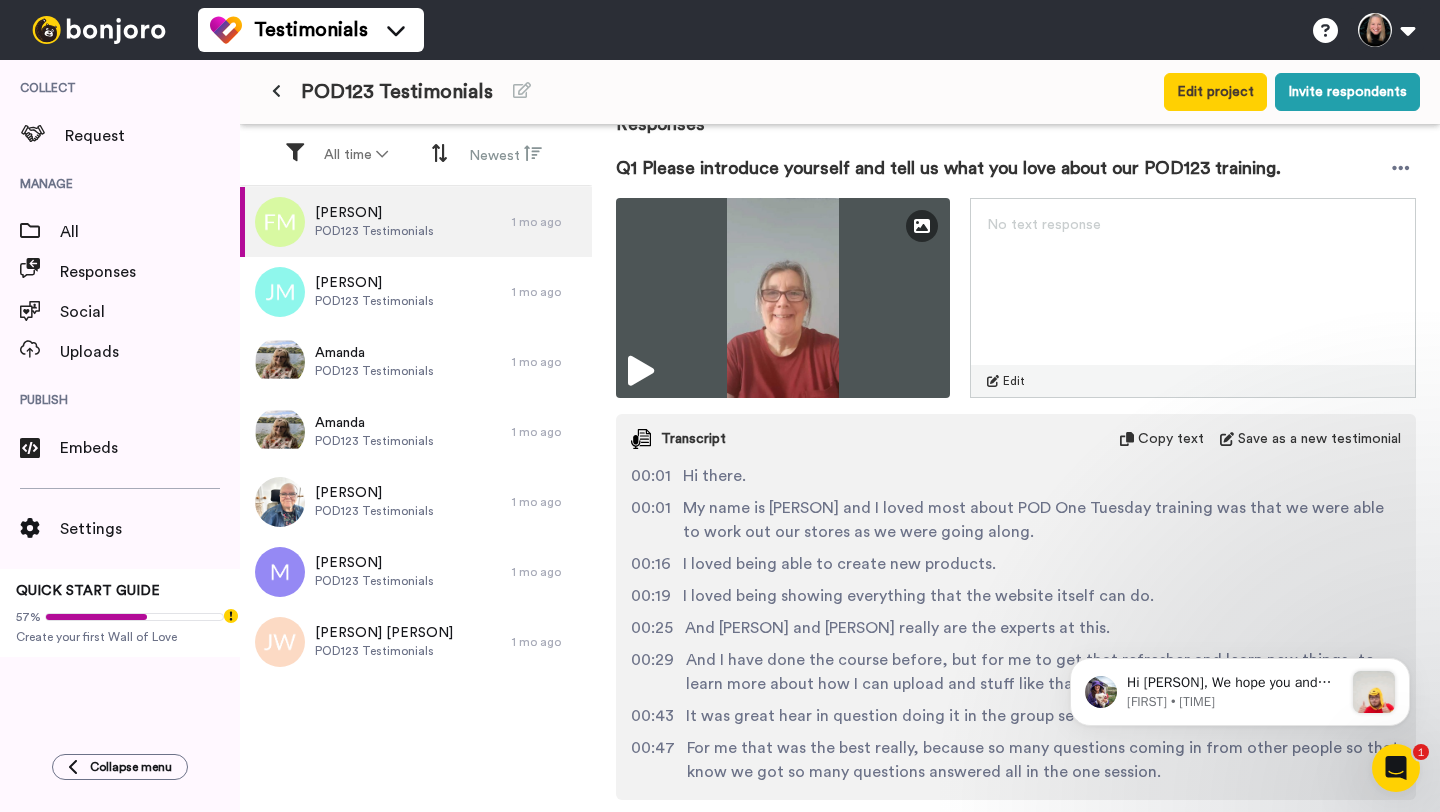 scroll, scrollTop: 279, scrollLeft: 0, axis: vertical 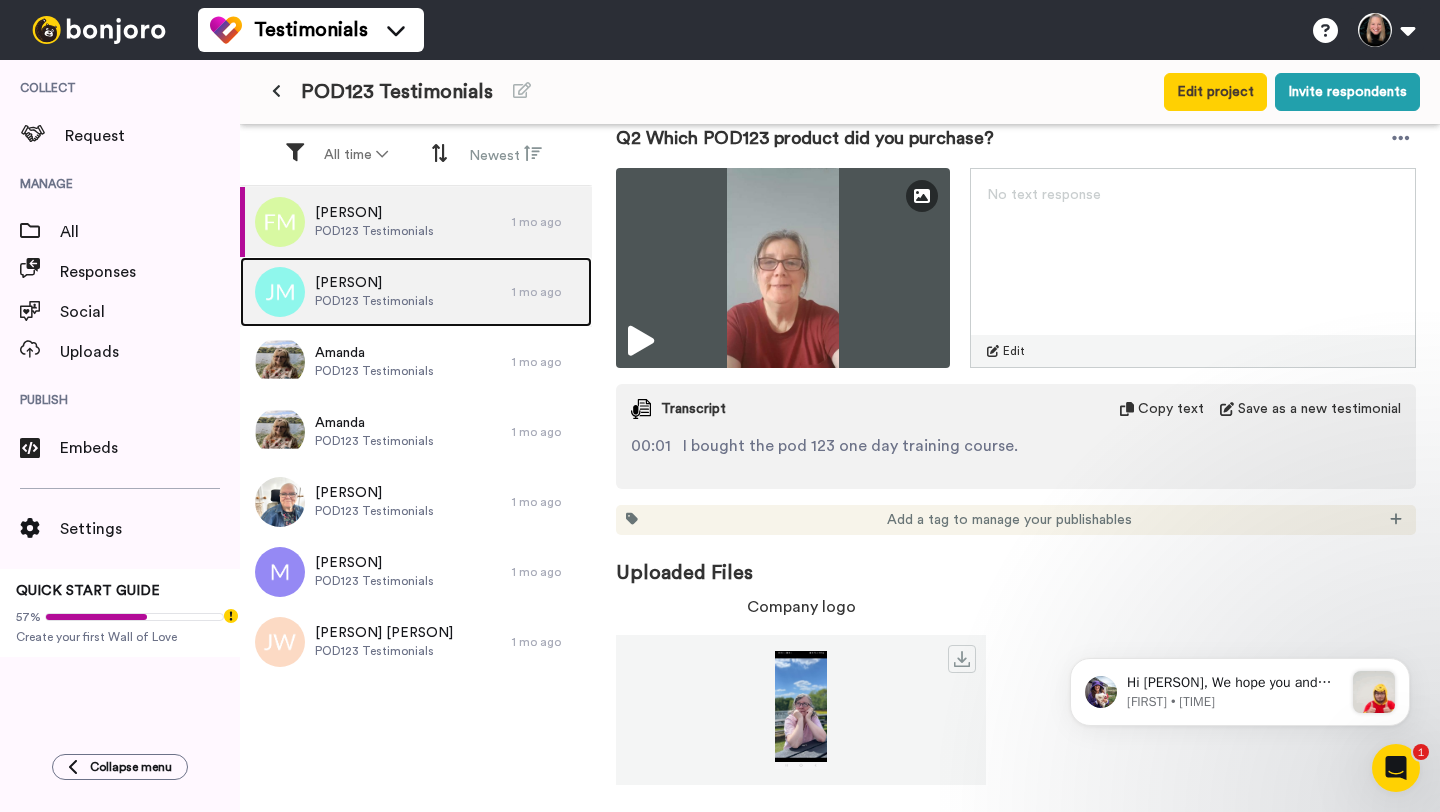 click on "POD123 Testimonials" at bounding box center [374, 301] 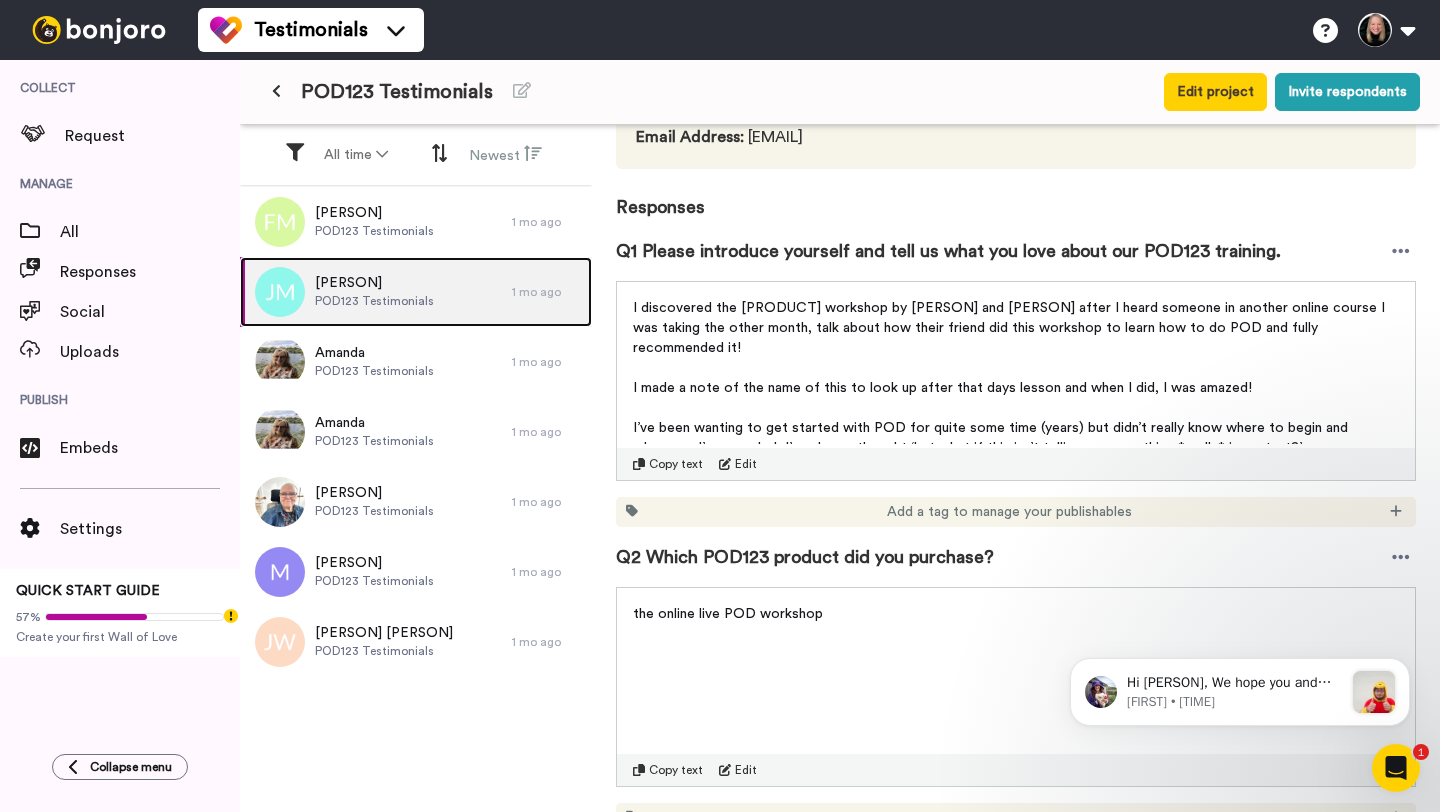 scroll, scrollTop: 223, scrollLeft: 0, axis: vertical 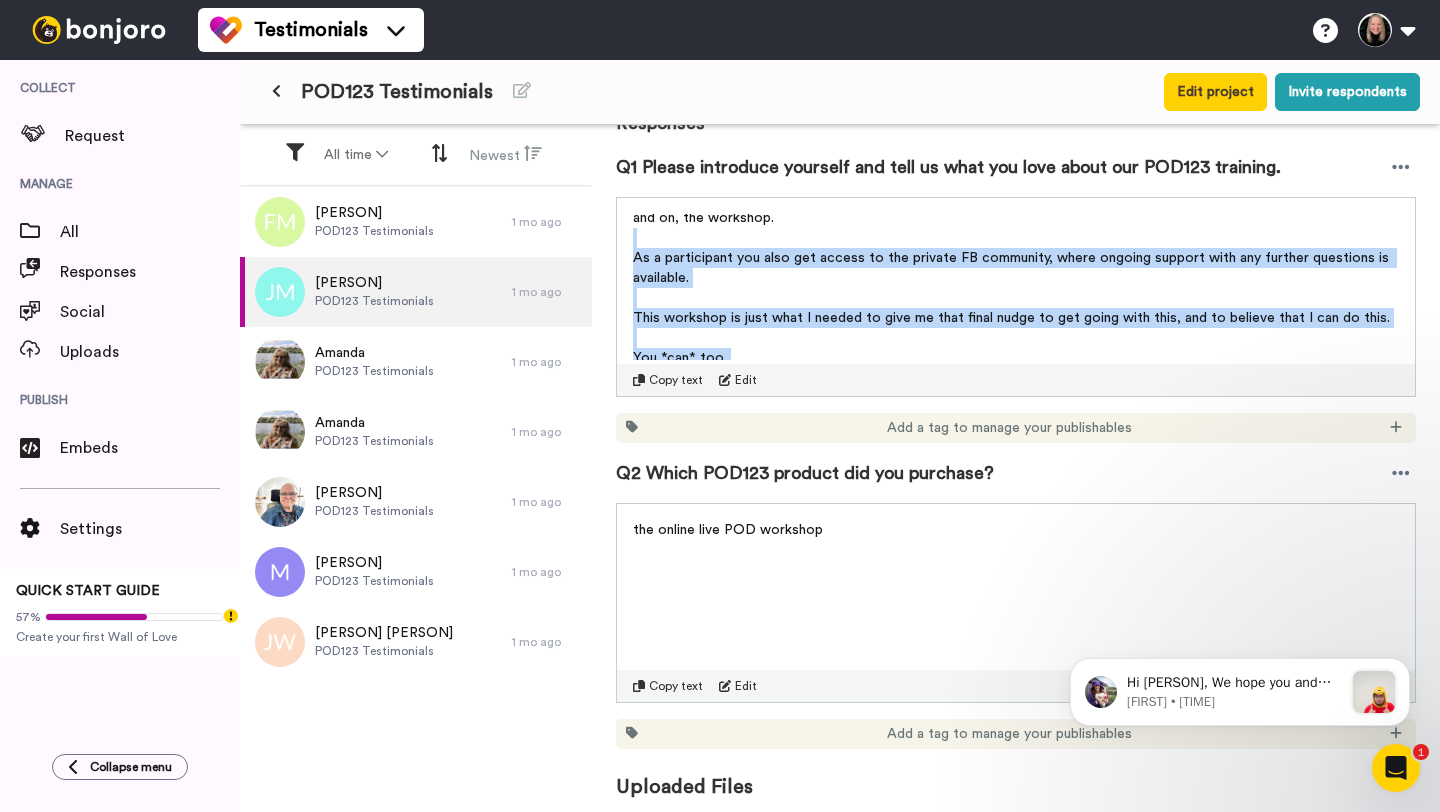 drag, startPoint x: 767, startPoint y: 346, endPoint x: 634, endPoint y: 218, distance: 184.58873 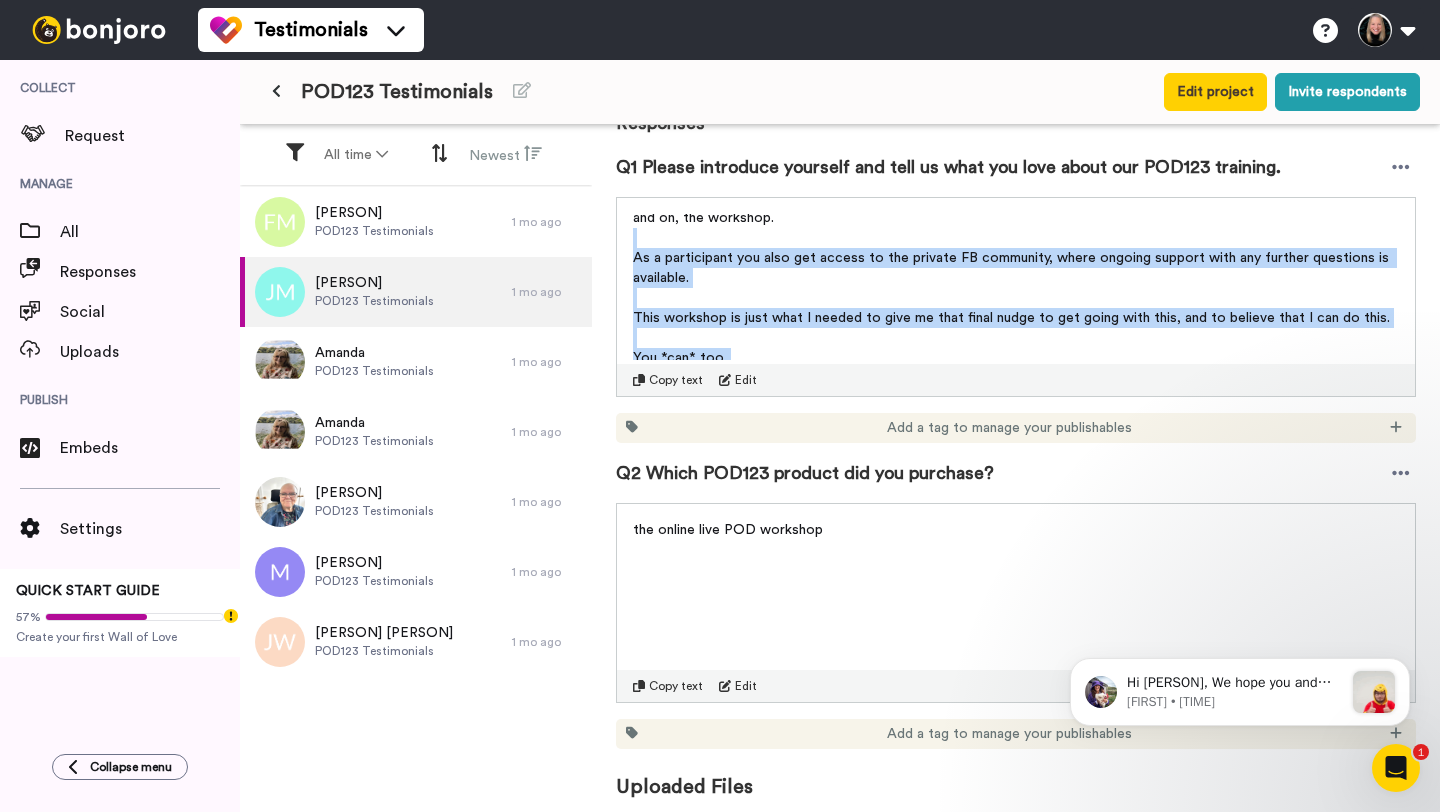 click on "I discovered the [PRODUCT] workshop by [PERSON] and [PERSON] after I heard someone in another online course I was taking the other month, talk about how their friend did this workshop to learn how to do POD and fully recommended it!  ﻿ I made a note of the name of this to look up after that days lesson and when I did, I was amazed!  ﻿ I’ve been wanting to get started with POD for quite some time (years) but didn’t really know where to begin and whenever I’ve googled, I’ve always thought ‘but what if this isn’t telling me something *really* important?’  ﻿ So I never started… ﻿ Having completed this workshop, I now want to get going as soon as possible! I’ve learnt a lot and now I feel more confident than before, about starting.  ﻿ Everything in this workshop is explained in detail and step by step instructions are provided. You also get access to the ‘on demand’ training videos within the (very affordably priced) cost of the live online workshop - great for referring back to afterwards. ﻿" at bounding box center [1016, 287] 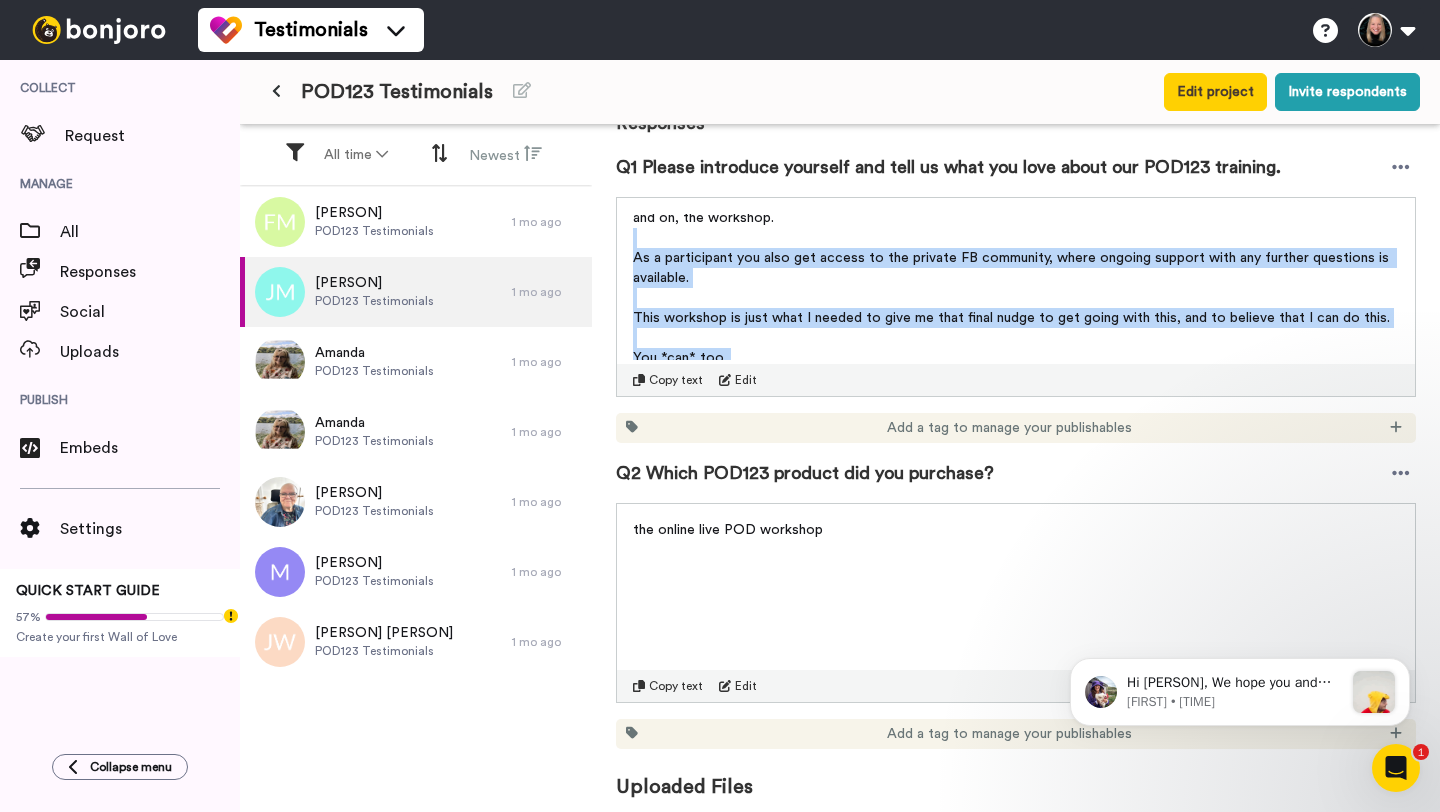 scroll, scrollTop: 381, scrollLeft: 0, axis: vertical 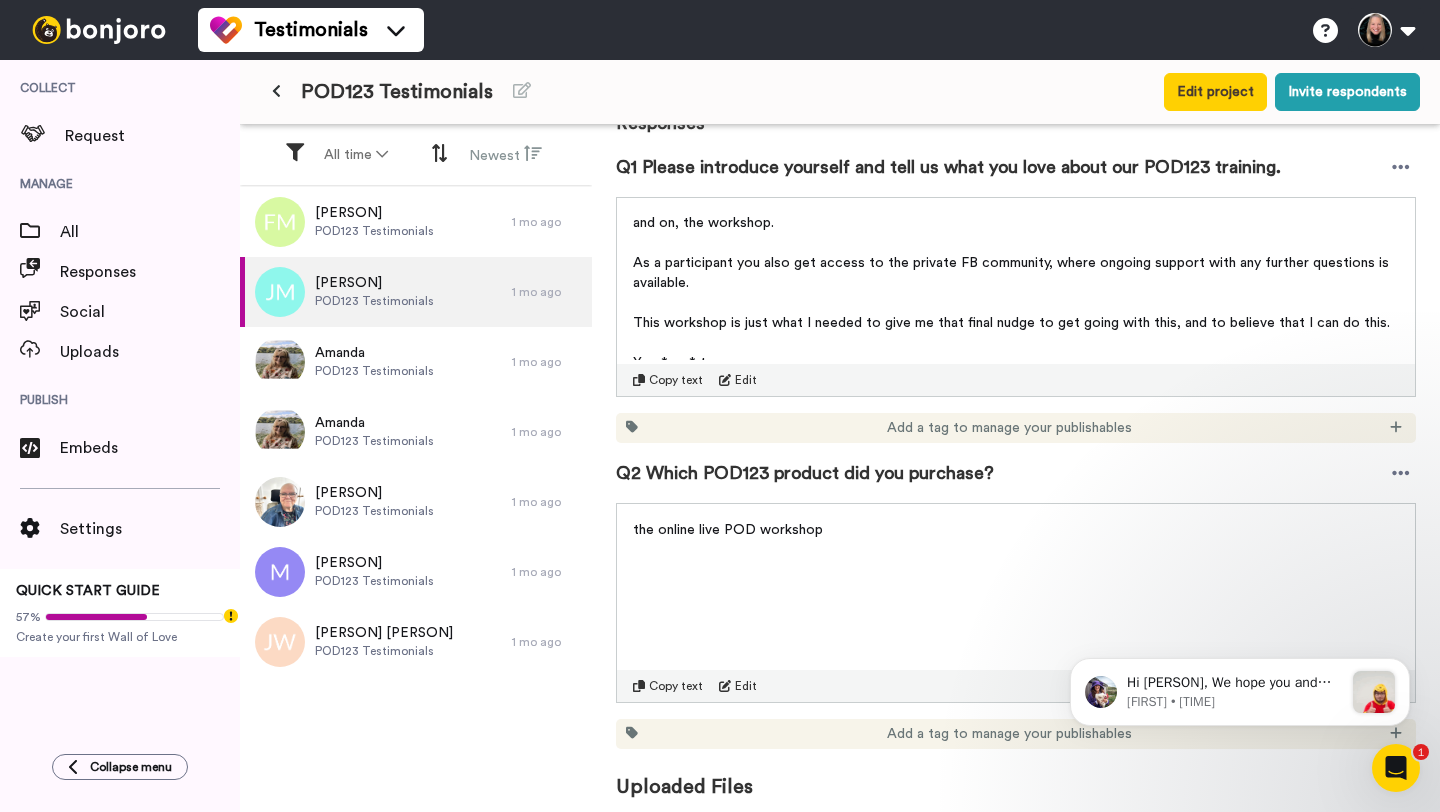 click on "Copy text" at bounding box center (676, 380) 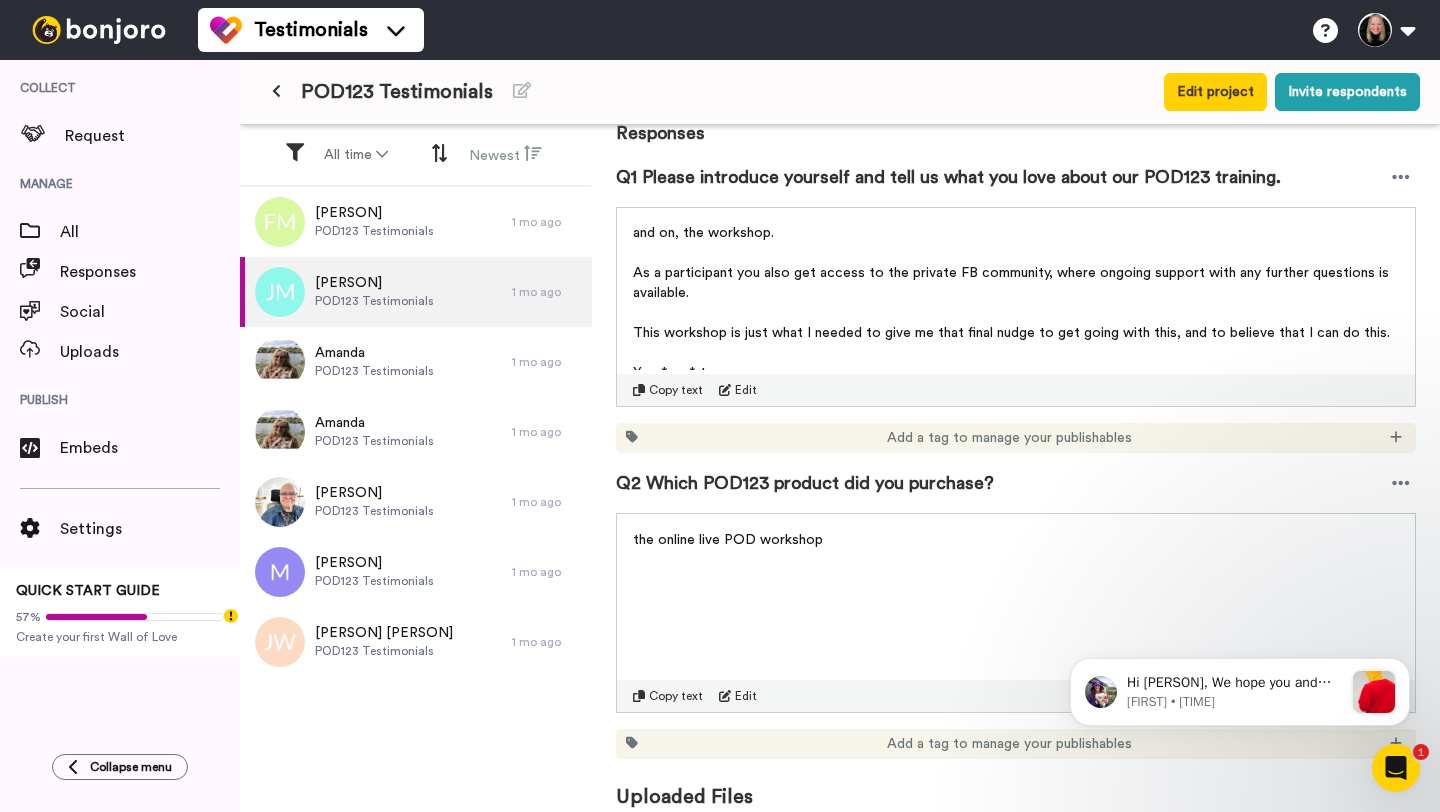 scroll, scrollTop: 262, scrollLeft: 0, axis: vertical 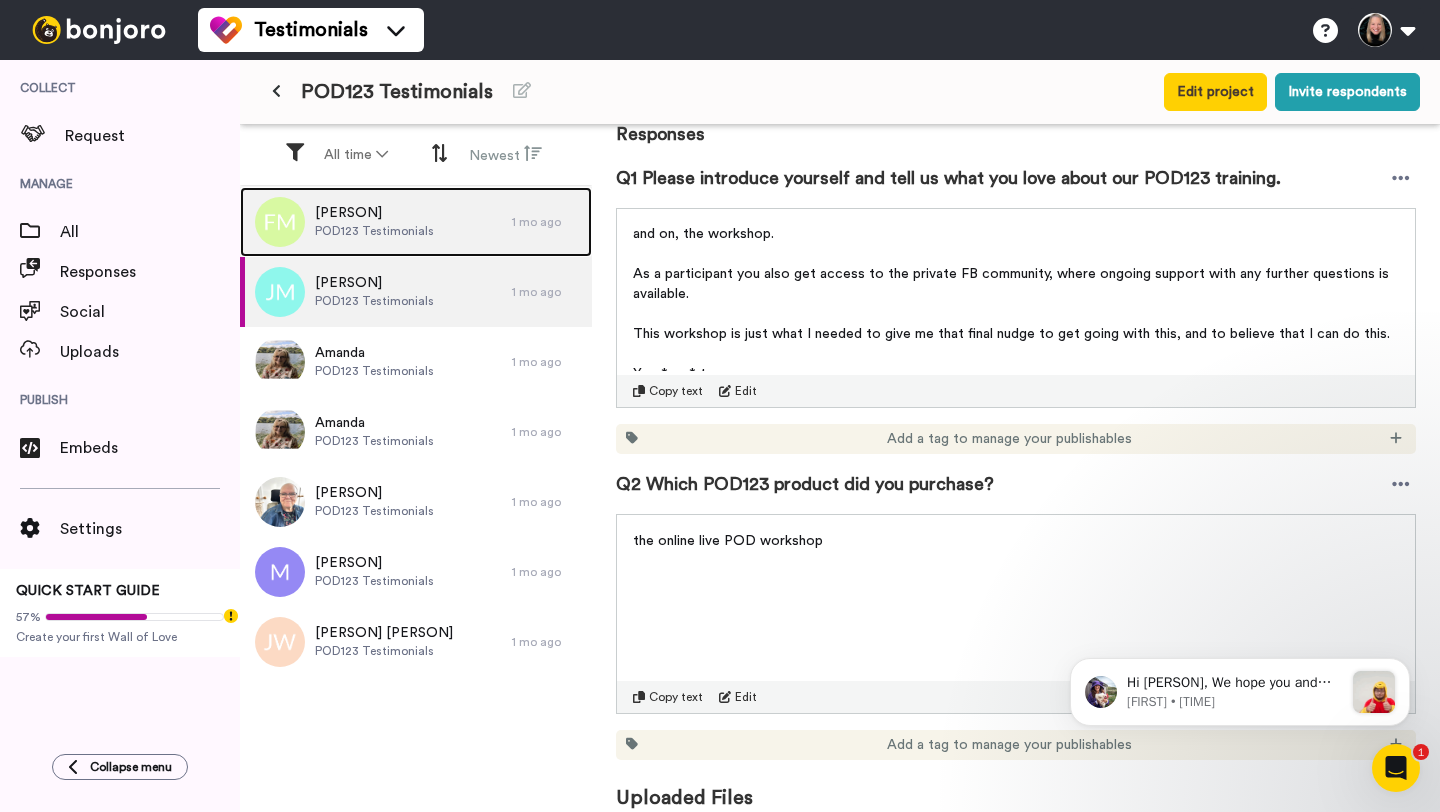 click on "Fiona Myles POD123 Testimonials" at bounding box center (376, 222) 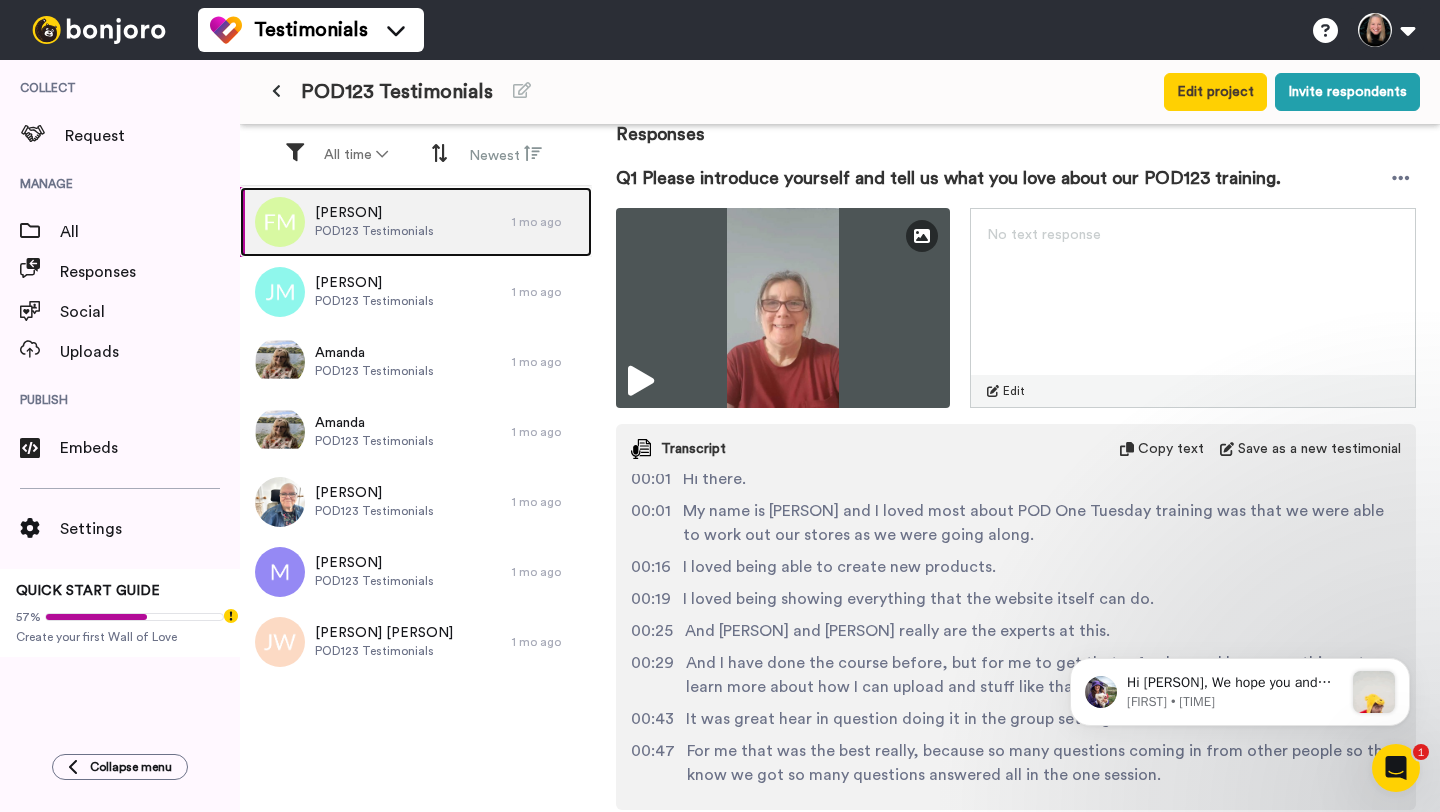 scroll, scrollTop: 15, scrollLeft: 0, axis: vertical 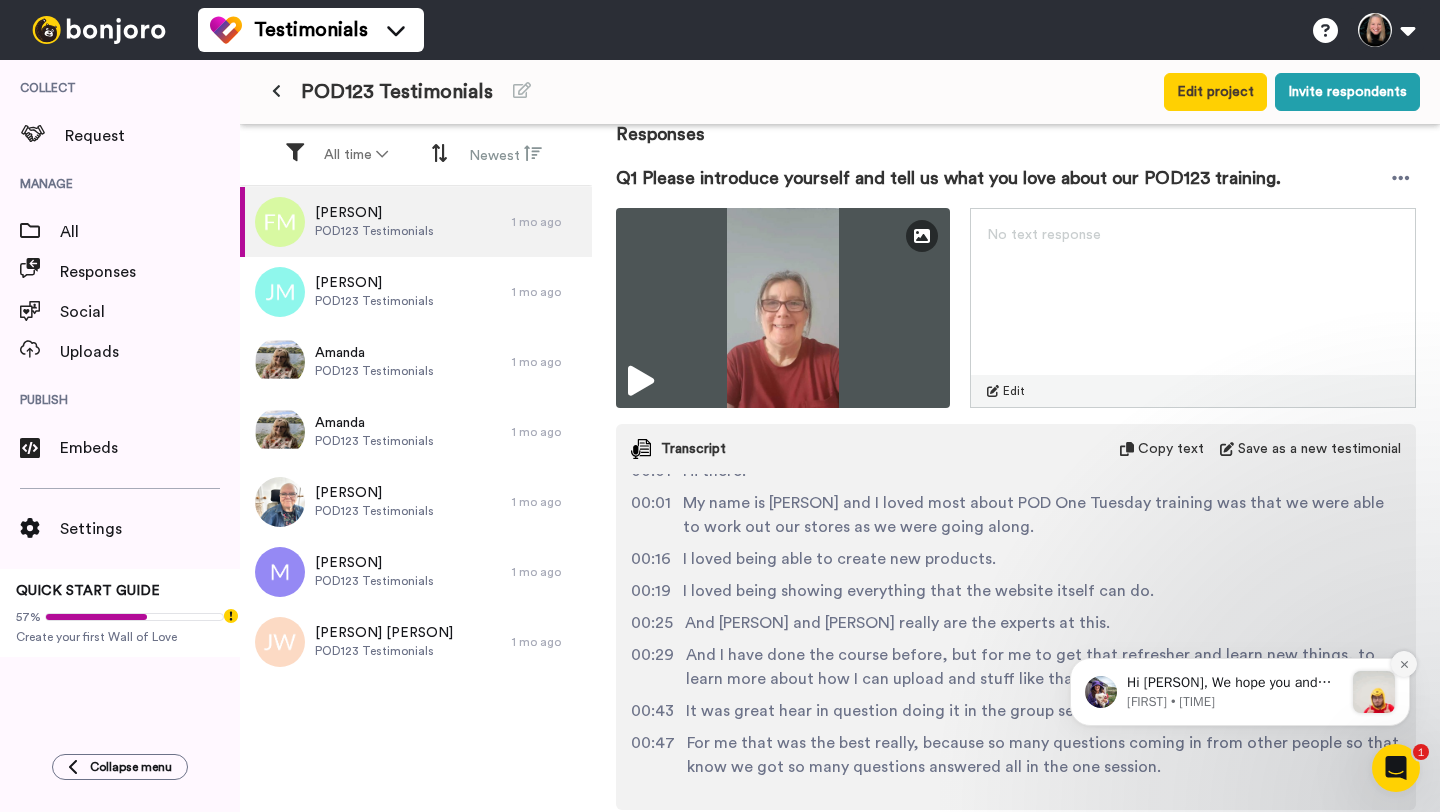 click at bounding box center (1404, 664) 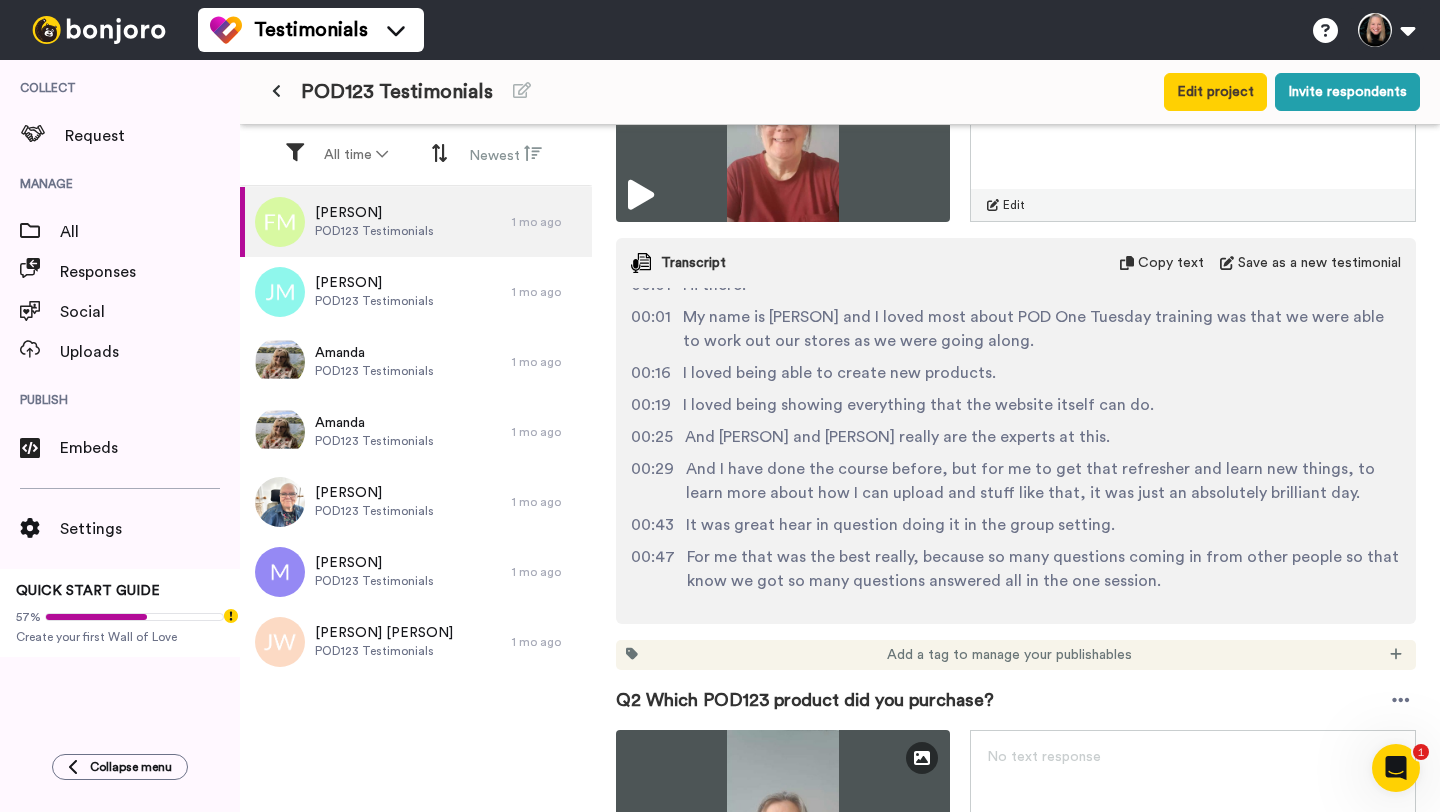 scroll, scrollTop: 442, scrollLeft: 0, axis: vertical 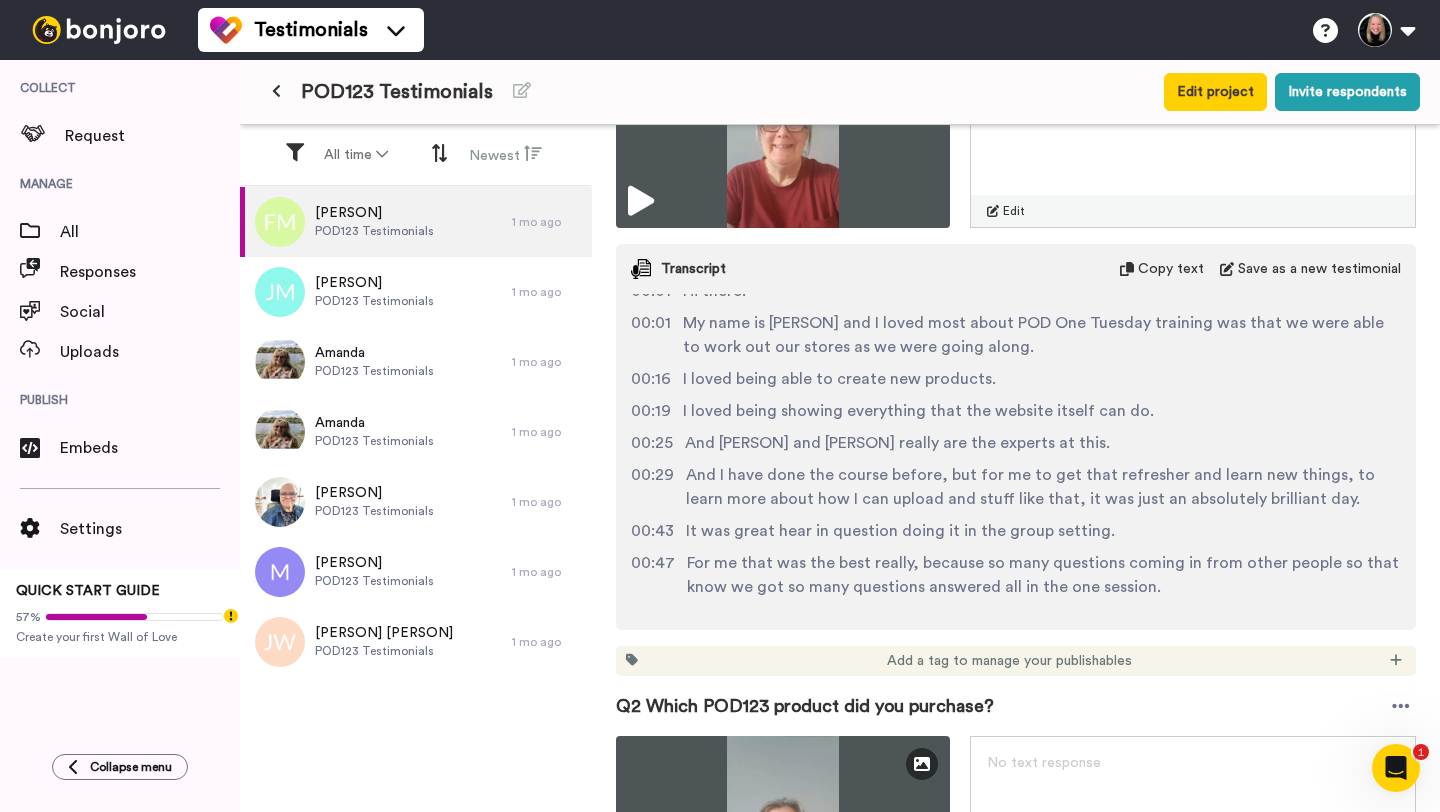 click on "Copy text" at bounding box center [1171, 269] 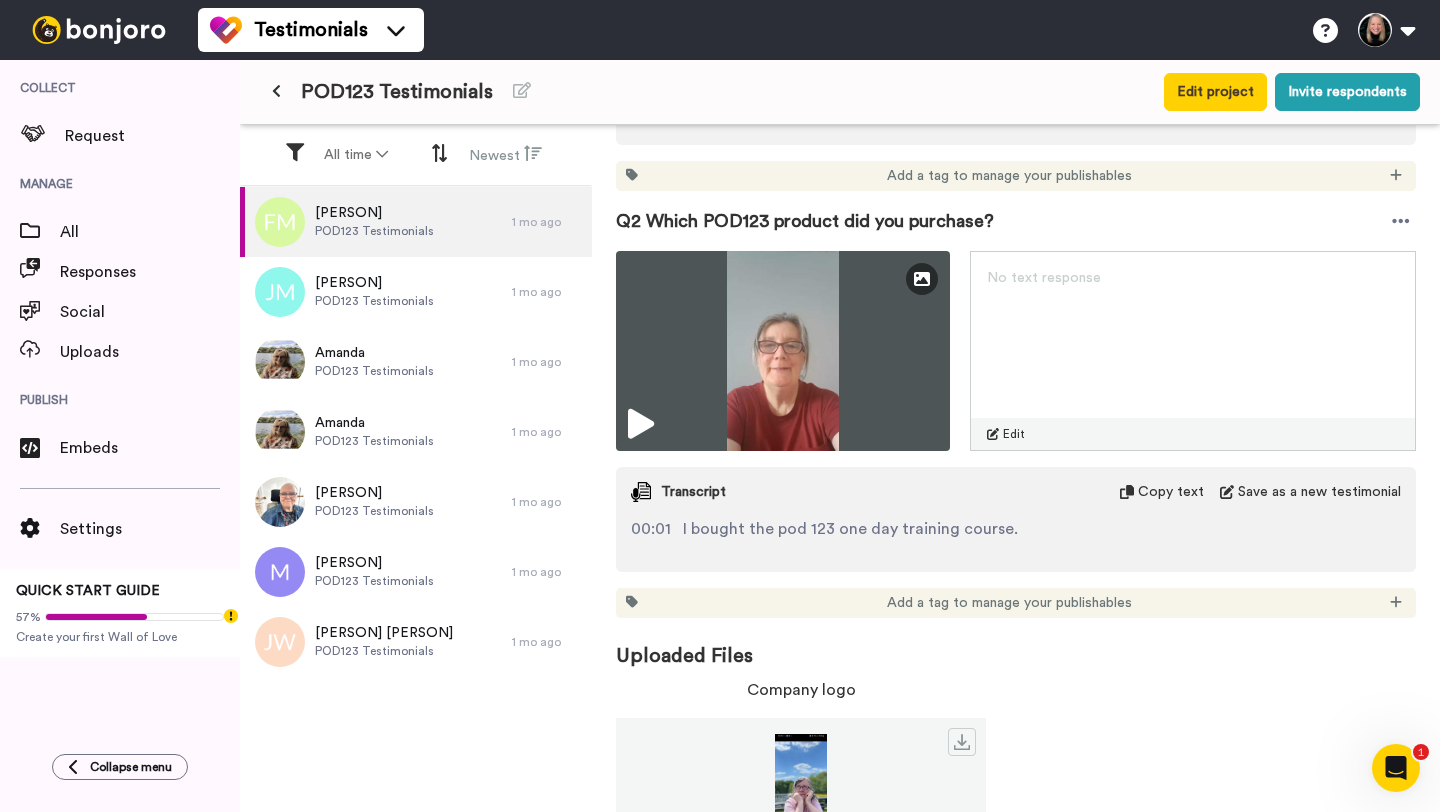 scroll, scrollTop: 1010, scrollLeft: 0, axis: vertical 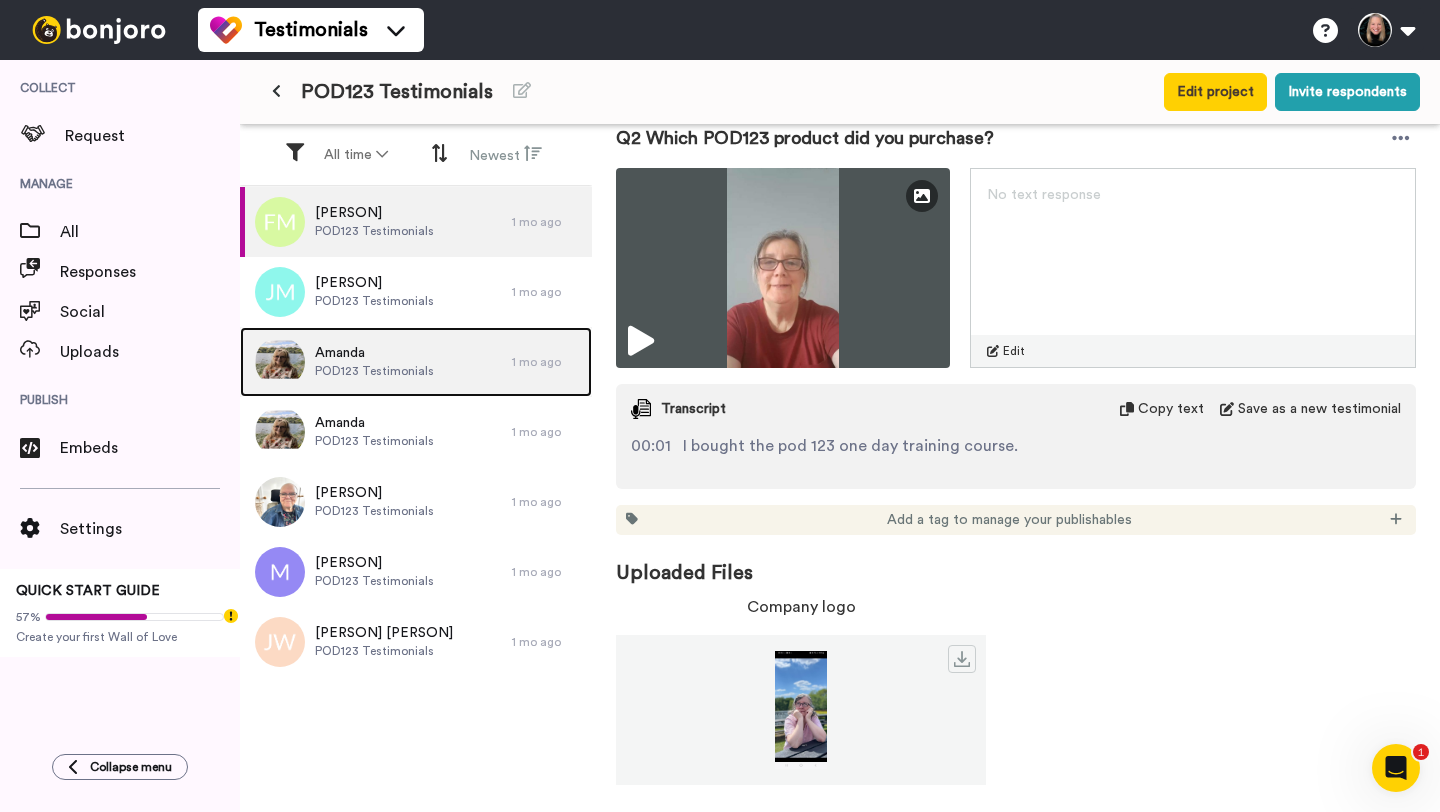 click on "Amanda" at bounding box center (374, 353) 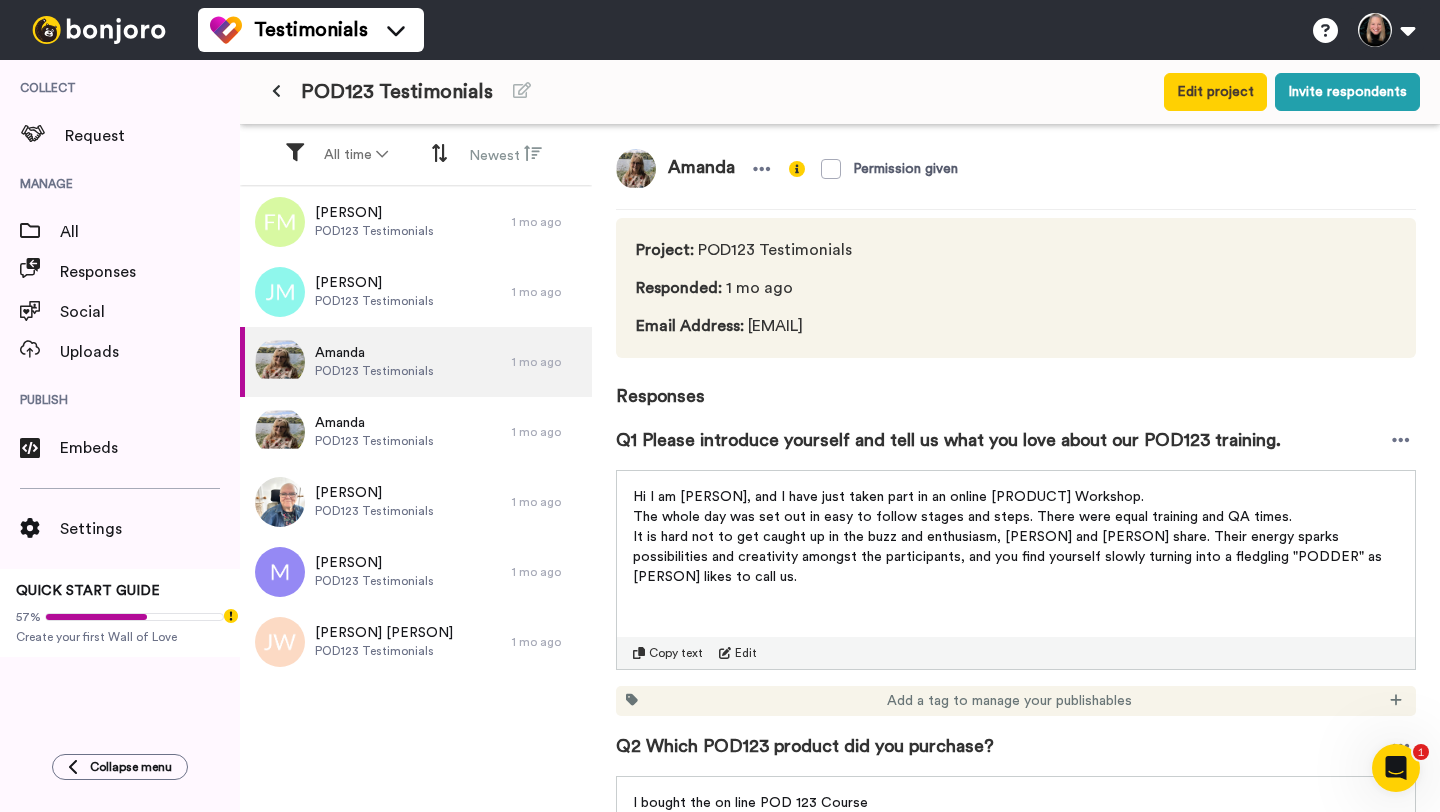 click on "Copy text" at bounding box center (676, 653) 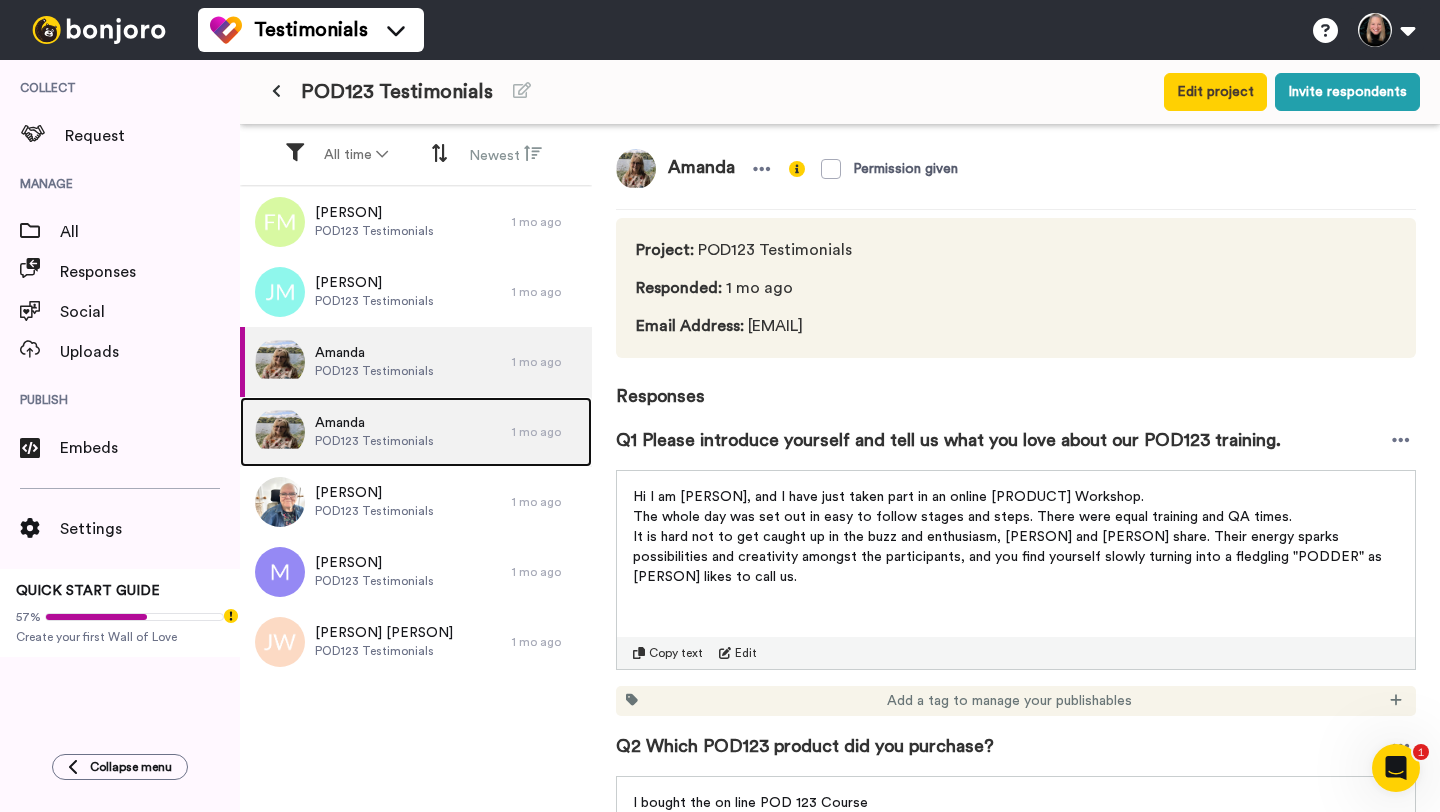 click on "POD123 Testimonials" at bounding box center (374, 441) 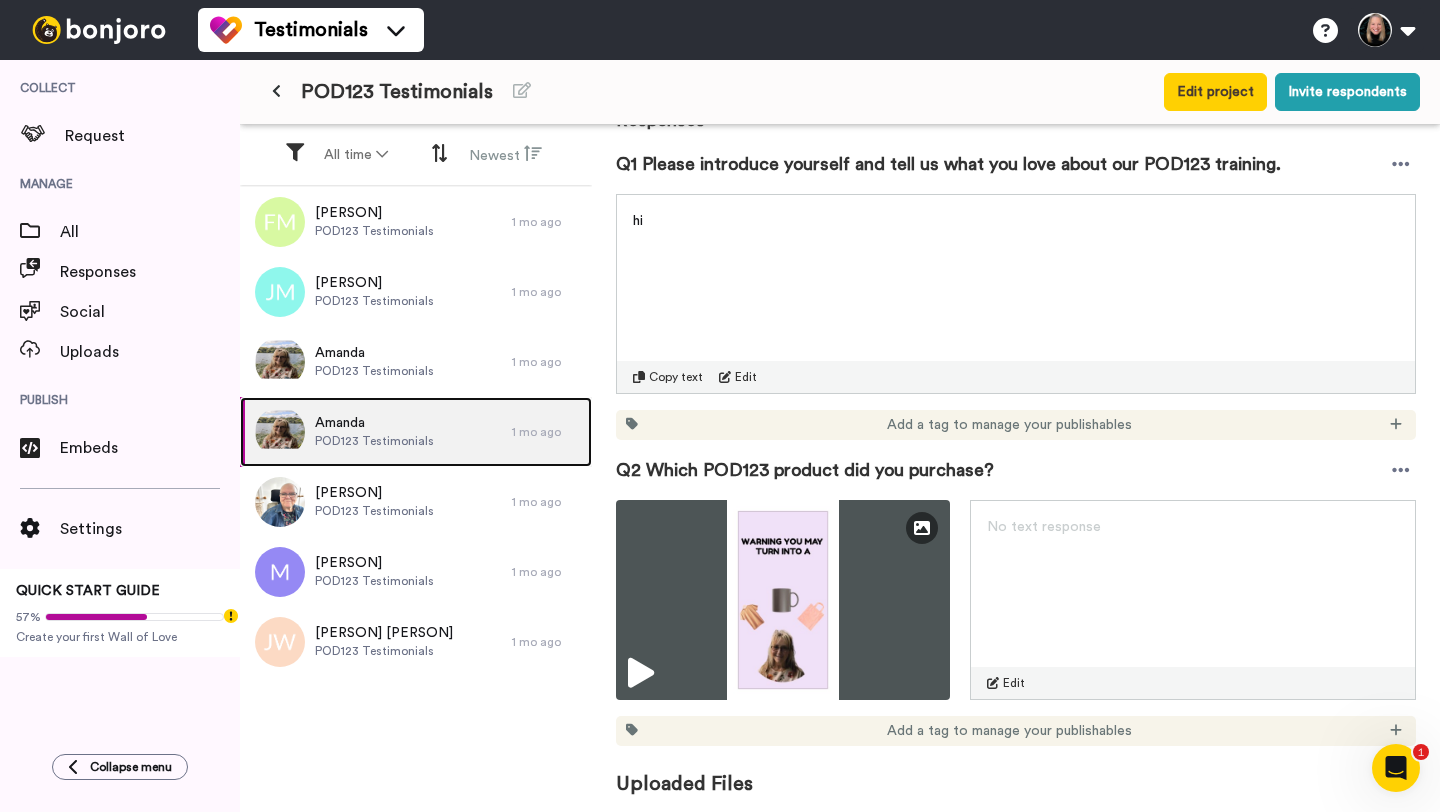 scroll, scrollTop: 281, scrollLeft: 0, axis: vertical 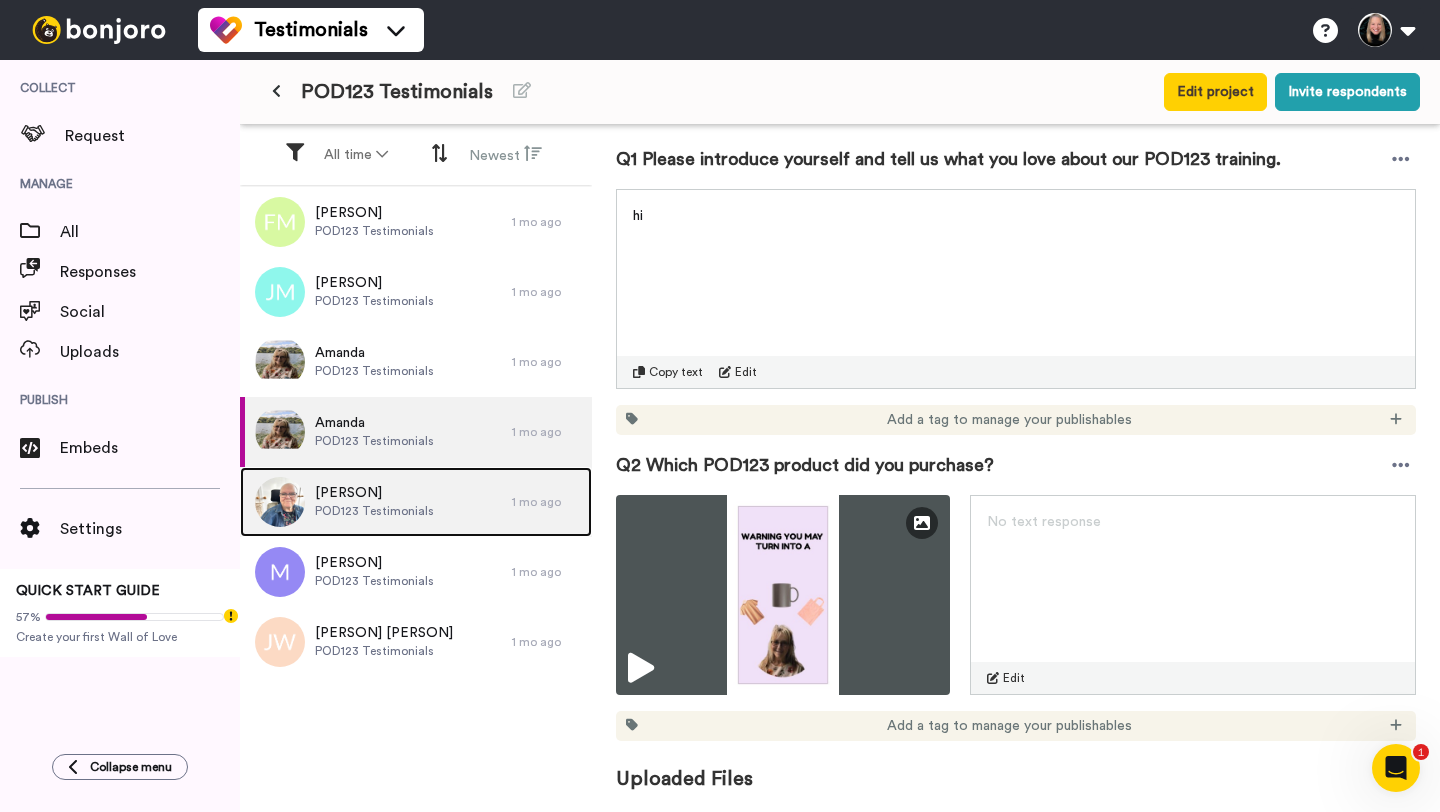 click on "Jaki Lewis-Thompson" at bounding box center (374, 493) 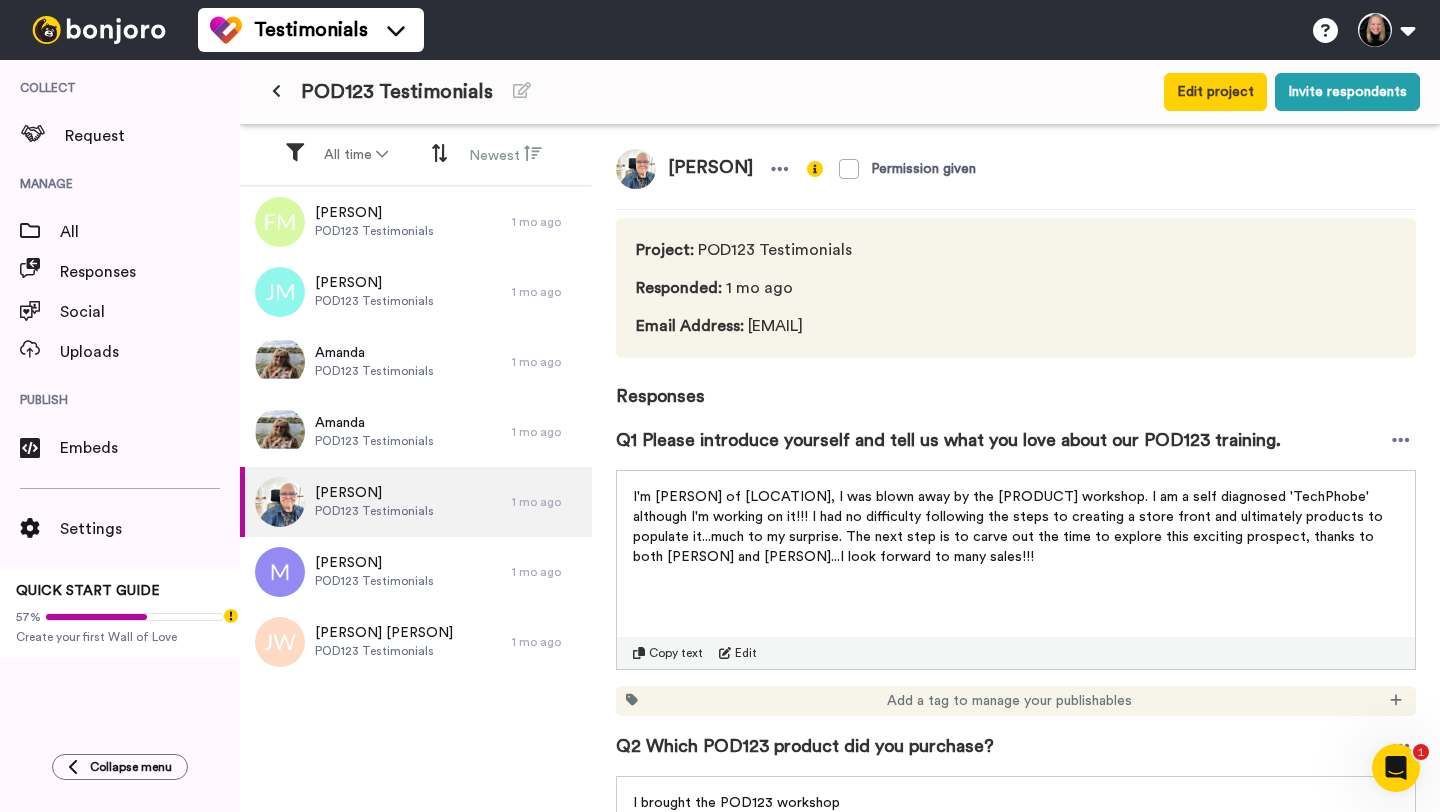 click 